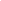 scroll, scrollTop: 0, scrollLeft: 0, axis: both 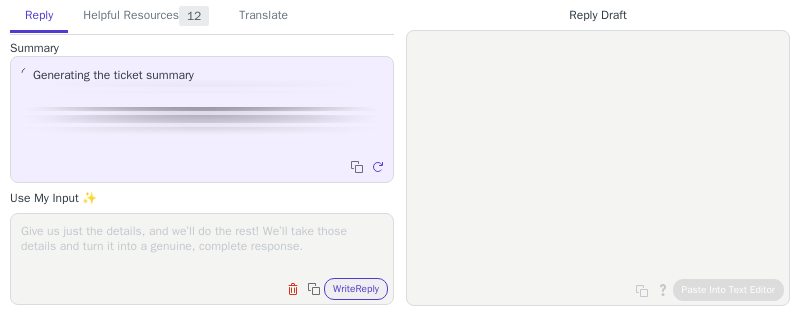 click at bounding box center (202, 246) 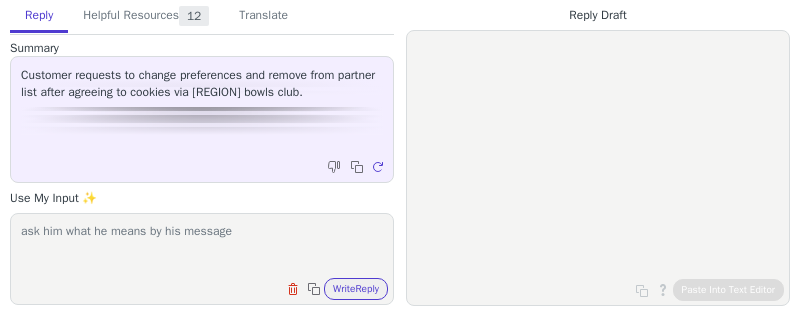 type on "ask him what he means by his message" 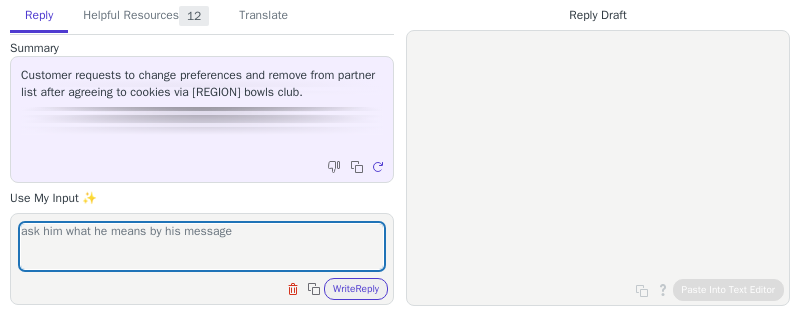 click on "Reply Helpful Resources  12   Translate Summary Customer requests to change preferences and remove from partner list after agreeing to cookies via [REGION] bowls club. Copy to clipboard Regenerate Use My Input ✨ ask him what he means by his message Clear field Copy to clipboard Write  Reply Knowledge Base Articles   5 Regenerate Tickets   5 Regenerate Macros   2 Regenerate From Detected Language Czech English Danish Dutch French French (Canada) German Italian Japanese Korean Norwegian Polish Portuguese Portuguese (Brazil) Slovak Spanish Swedish English (United Kingdom) To Czech English Danish Dutch French French (Canada) German Italian Japanese Korean Norwegian Polish Portuguese Portuguese (Brazil) Slovak Spanish Swedish English (United Kingdom) Text to be translated: Clear text Copy to clipboard Translate" at bounding box center [202, 153] 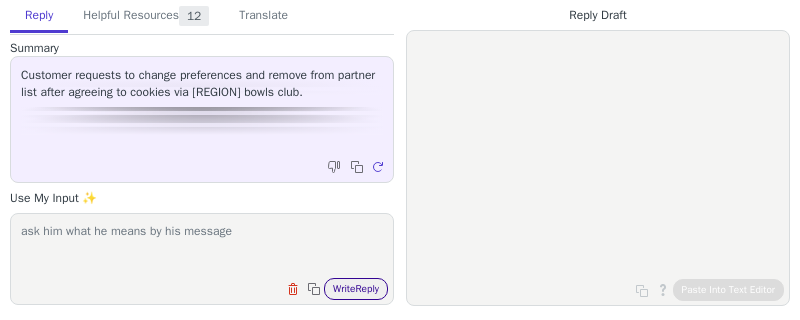 click on "Write  Reply" at bounding box center (356, 289) 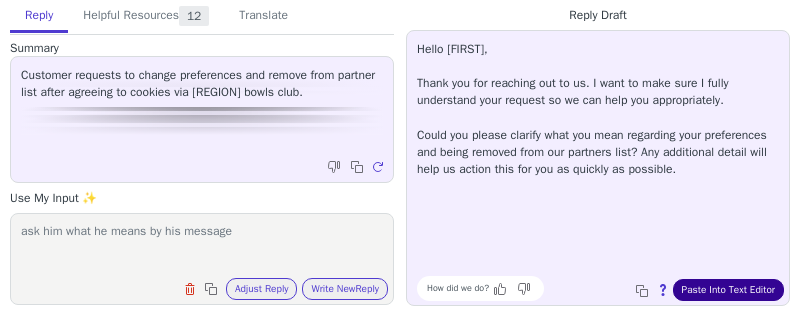 click on "Paste Into Text Editor" at bounding box center (728, 290) 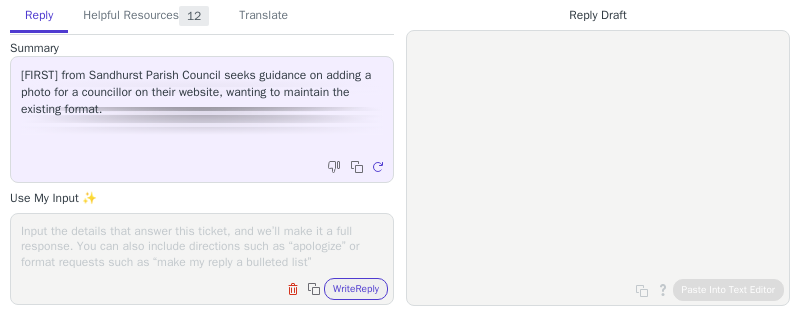 scroll, scrollTop: 0, scrollLeft: 0, axis: both 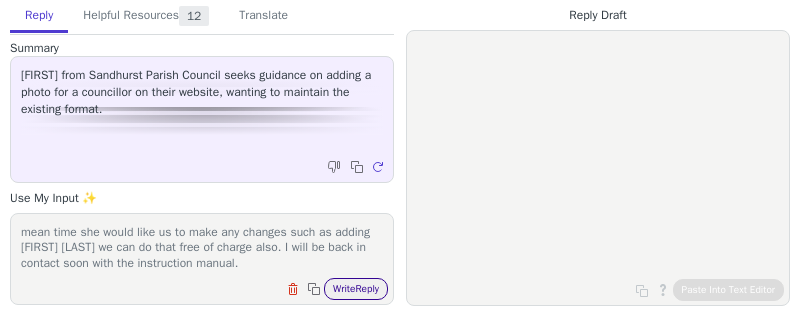 type on "let [FIRST] know that I will ask for [FIRST] our website builder to create a template for her so she can easily replicate it and if in the mean time she would like us to make any changes such as adding [FIRST] [LAST] we can do that free of charge also. I will be back in contact soon with the instruction manual." 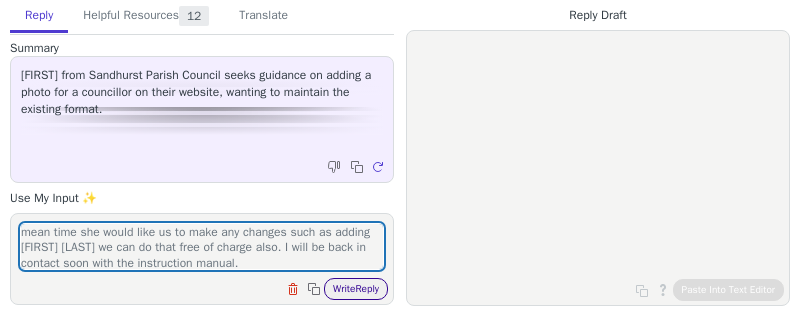 click on "Write  Reply" at bounding box center (356, 289) 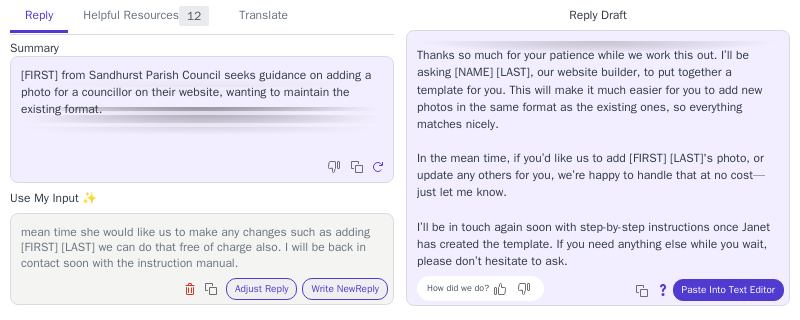 scroll, scrollTop: 26, scrollLeft: 0, axis: vertical 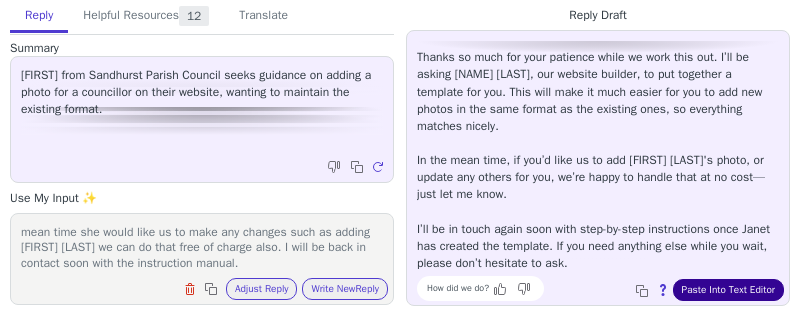 click on "Paste Into Text Editor" at bounding box center [728, 290] 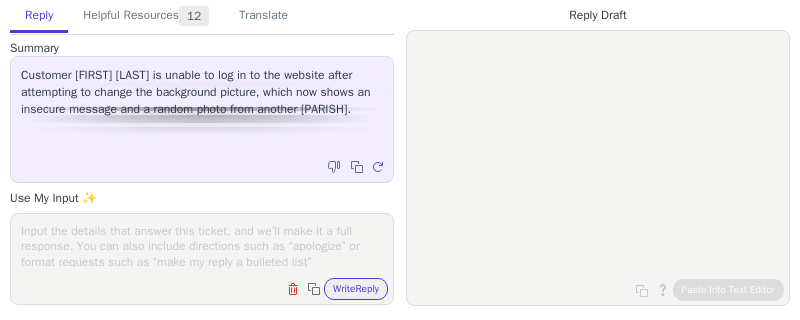 scroll, scrollTop: 0, scrollLeft: 0, axis: both 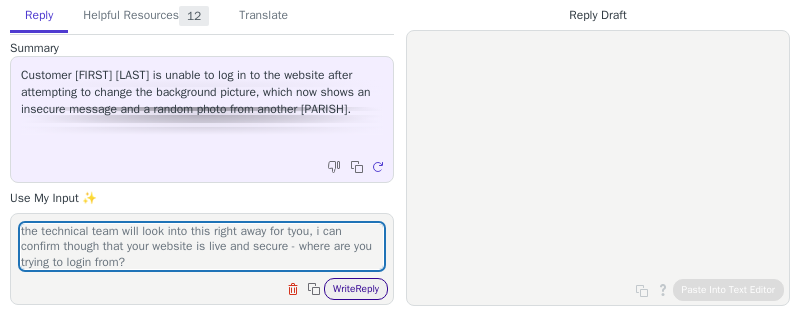 click on "Write  Reply" at bounding box center [356, 289] 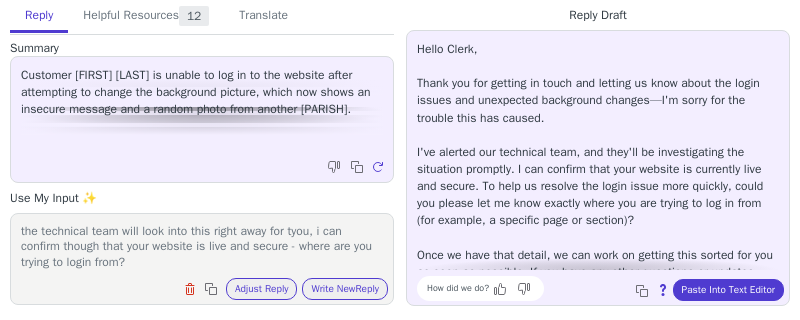 click on "the technical team will look into this right away for tyou, i can confirm though that your website is live and secure - where are you trying to login from?" at bounding box center (202, 246) 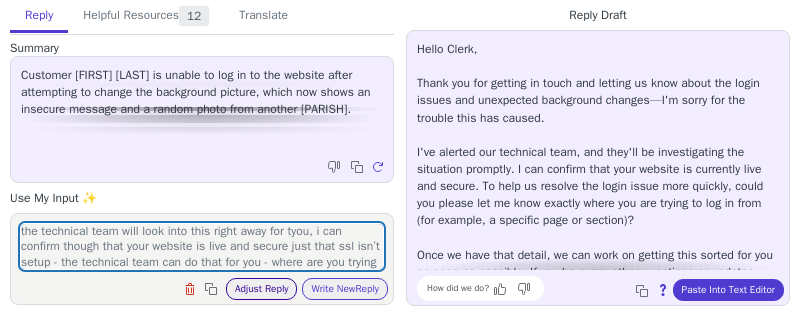 click on "Adjust Reply" at bounding box center (262, 289) 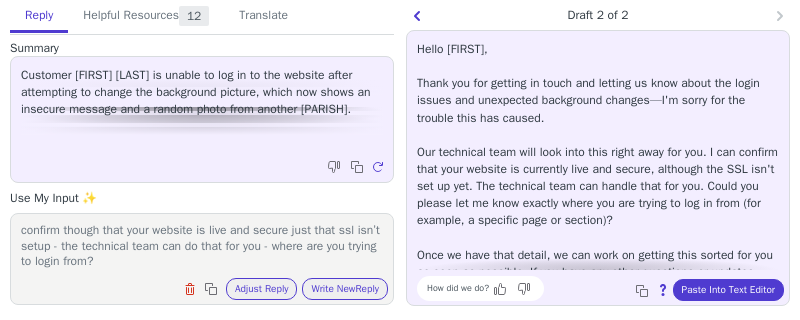 scroll, scrollTop: 15, scrollLeft: 0, axis: vertical 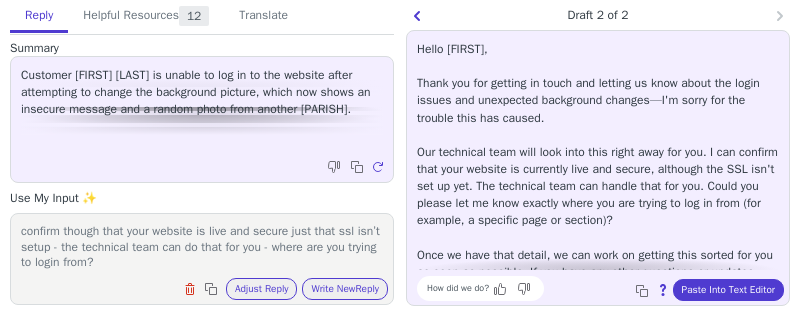 click on "the technical team will look into this right away for tyou, i can confirm though that your website is live and secure just that ssl isn’t setup - the technical team can do that for you - where are you trying to login from?" at bounding box center (202, 246) 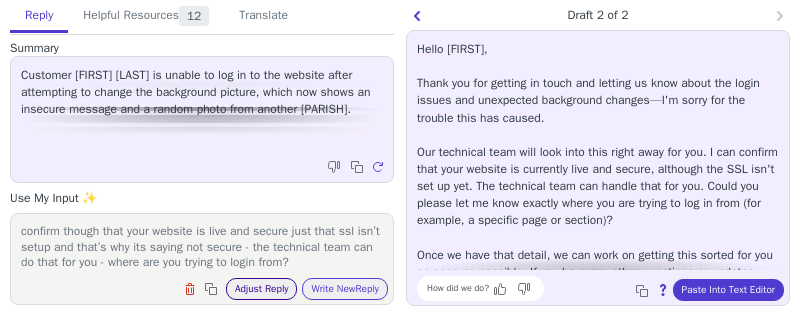 type on "the technical team will look into this right away for tyou, i can confirm though that your website is live and secure just that ssl isn’t setup and that’s why its saying not secure - the technical team can do that for you - where are you trying to login from?" 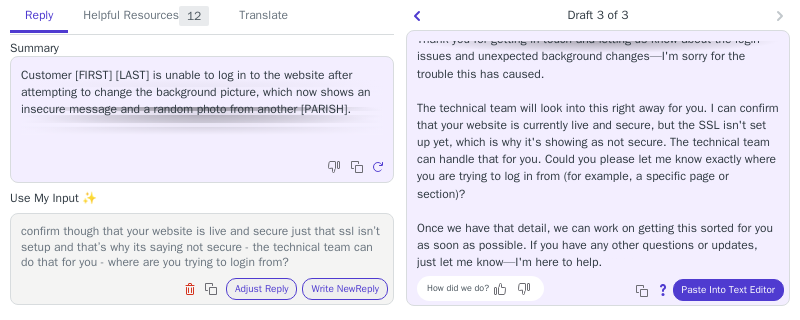 scroll, scrollTop: 43, scrollLeft: 0, axis: vertical 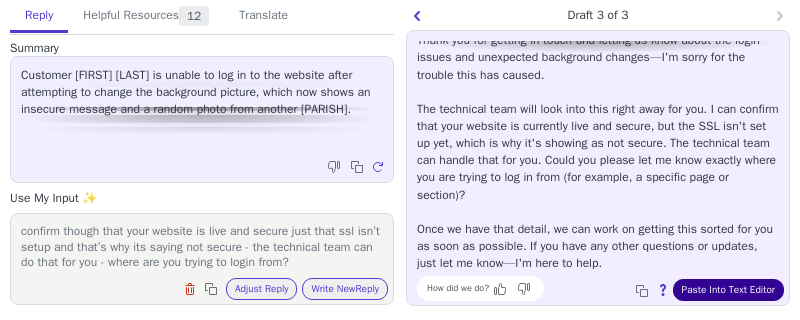 click on "Paste Into Text Editor" at bounding box center [728, 290] 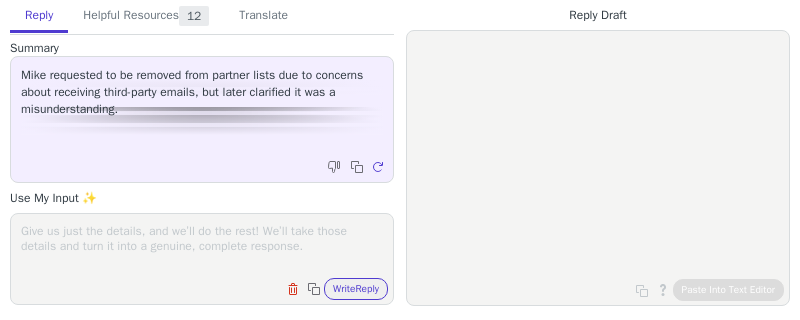 scroll, scrollTop: 0, scrollLeft: 0, axis: both 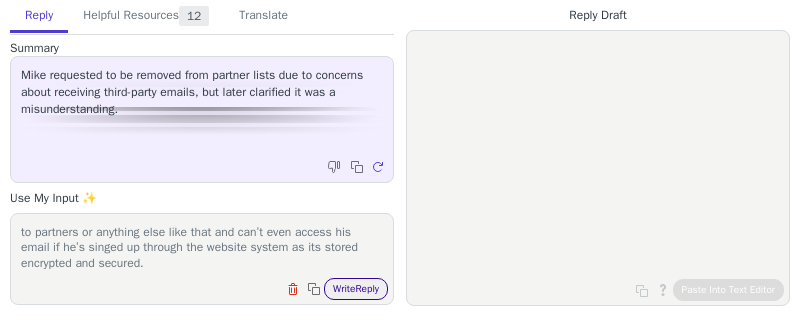 type on "not to worry, he wont receive any marketing emails other than from Holland bowls club if he’s signed up to theirs, we never sell emails to partners or anything else like that and can’t even access his email if he’s singed up through the website system as its stored encrypted and secured." 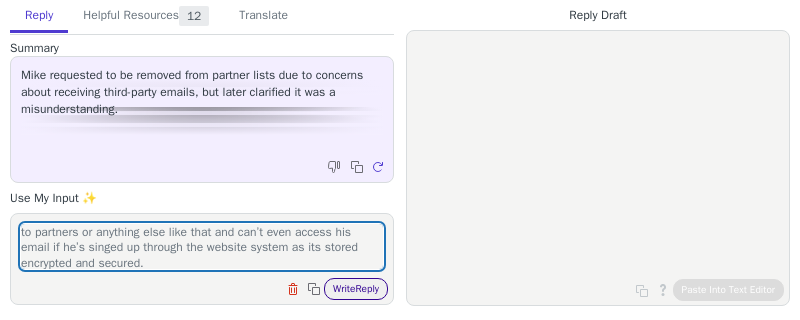 click on "Write  Reply" at bounding box center (356, 289) 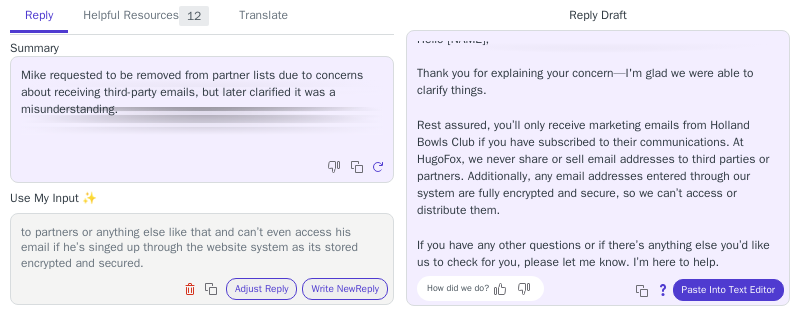 scroll, scrollTop: 9, scrollLeft: 0, axis: vertical 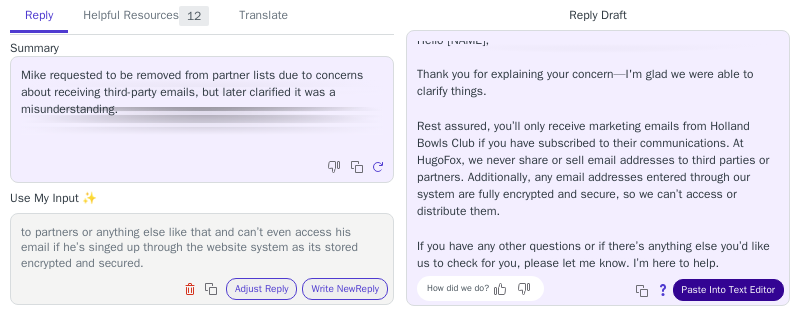 click on "Paste Into Text Editor" at bounding box center (728, 290) 